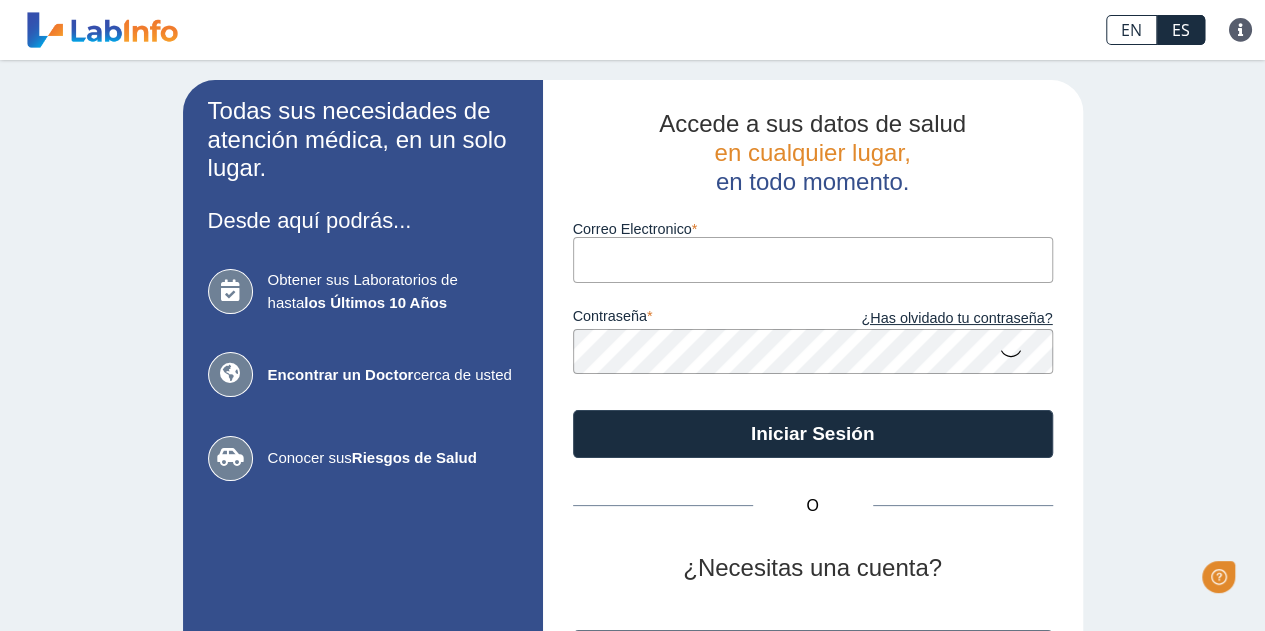 scroll, scrollTop: 0, scrollLeft: 0, axis: both 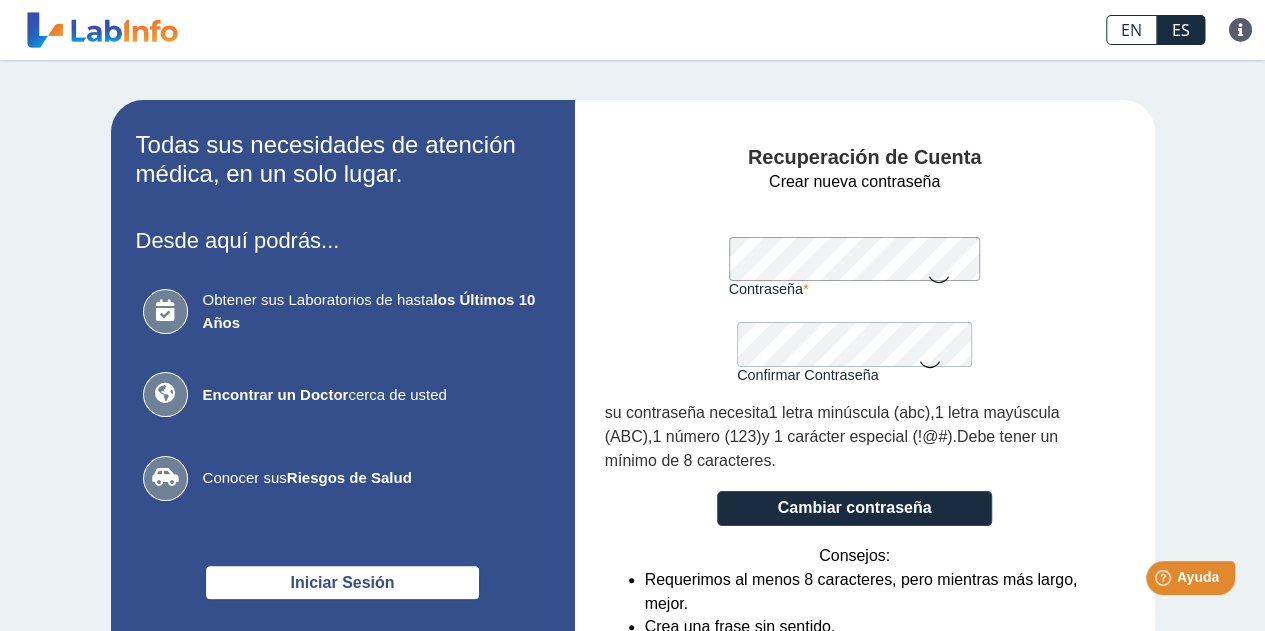 click on "Crear nueva contraseña Contraseña Una contraseña válida es requerida Confirmar Contraseña Por favor confirma su contraseña su contraseña necesita  1 letra minúscula (abc) ,  1 letra mayúscula (ABC) ,  1 número (123)  y 1 carácter especial (!@#) .  Debe tener un mínimo de 8 caracteres .
Cambiar contraseña Consejos: Requerimos al menos 8 caracteres, pero mientras más largo, mejor. Crea una frase sin sentido. No uses caracteres repetidos. Evita usar información personal obvia. Usa un manejador de contraseñas. Iniciar Sesión" 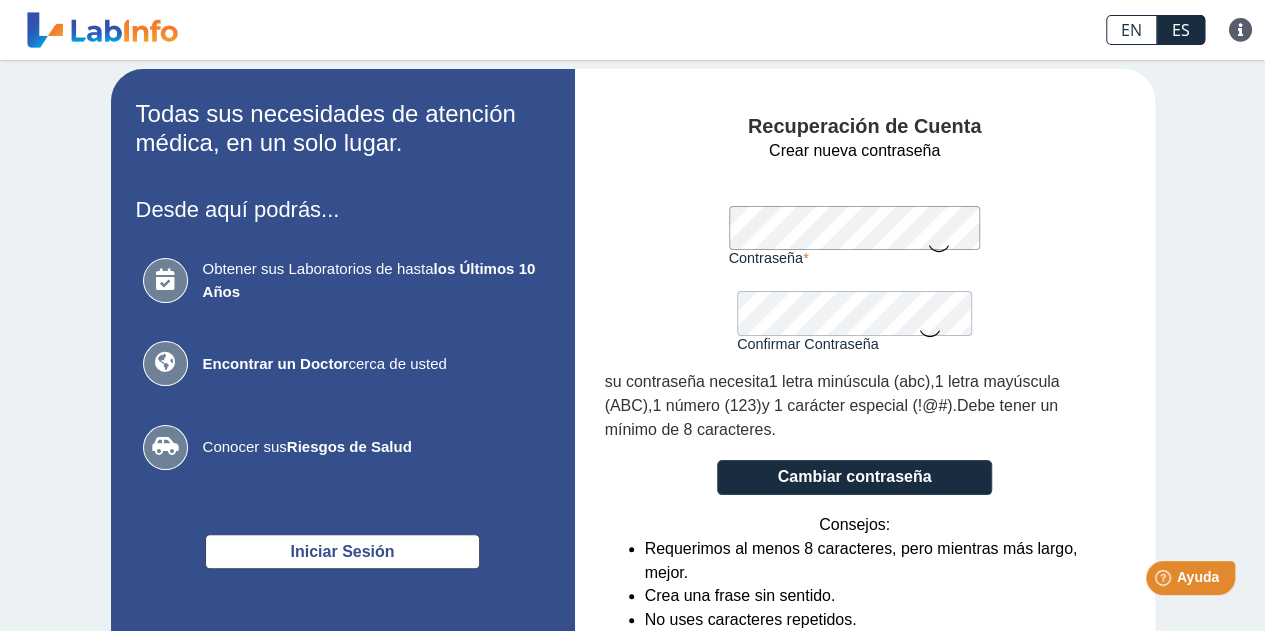 scroll, scrollTop: 32, scrollLeft: 0, axis: vertical 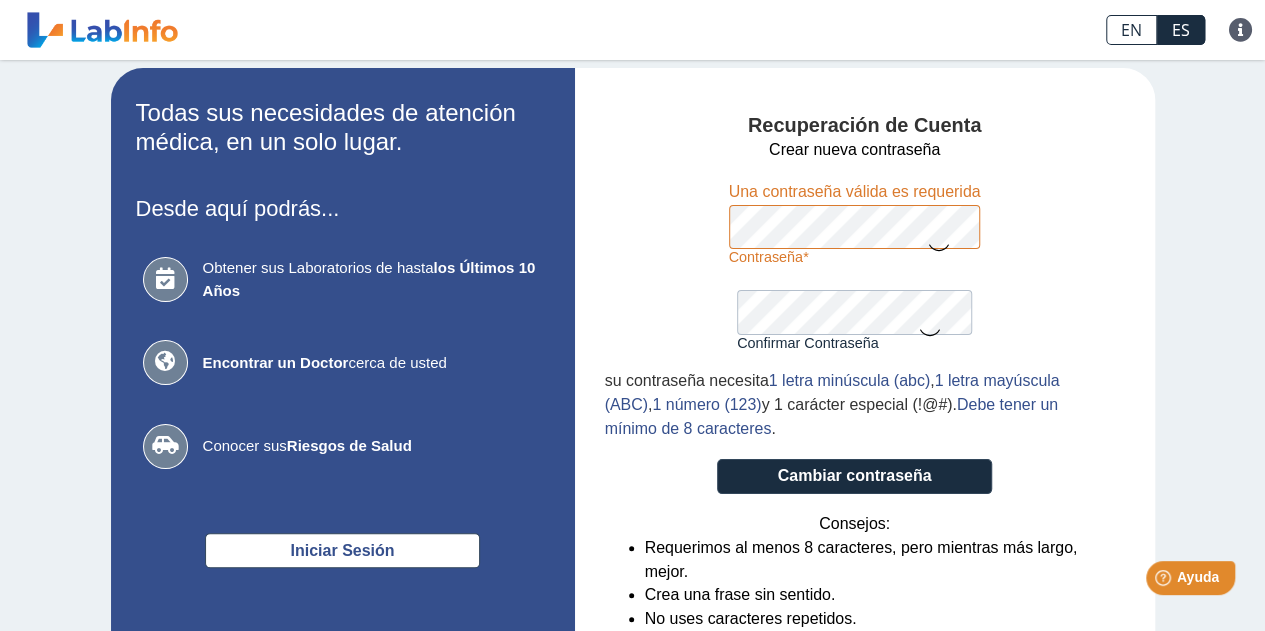 click on "Crear nueva contraseña Contraseña Una contraseña válida es requerida Confirmar Contraseña Por favor confirma su contraseña su contraseña necesita  1 letra minúscula (abc) ,  1 letra mayúscula (ABC) ,  1 número (123)  y 1 carácter especial (!@#) .  Debe tener un mínimo de 8 caracteres .
Cambiar contraseña Consejos: Requerimos al menos 8 caracteres, pero mientras más largo, mejor. Crea una frase sin sentido. No uses caracteres repetidos. Evita usar información personal obvia. Usa un manejador de contraseñas. Iniciar Sesión" 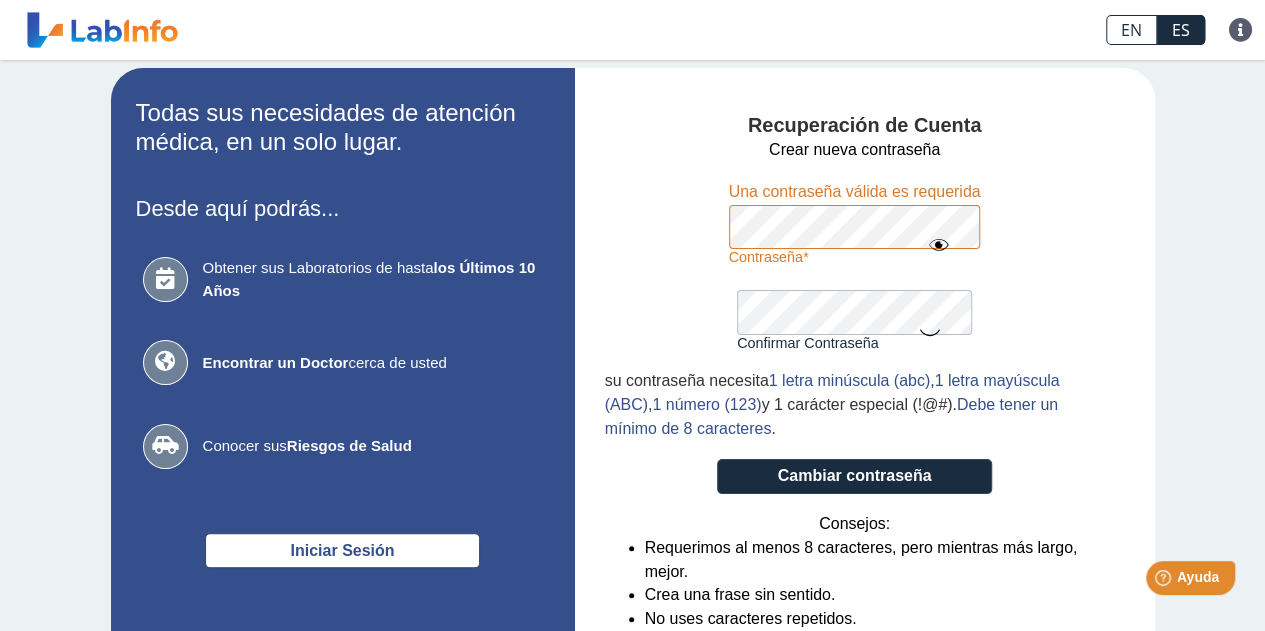 click 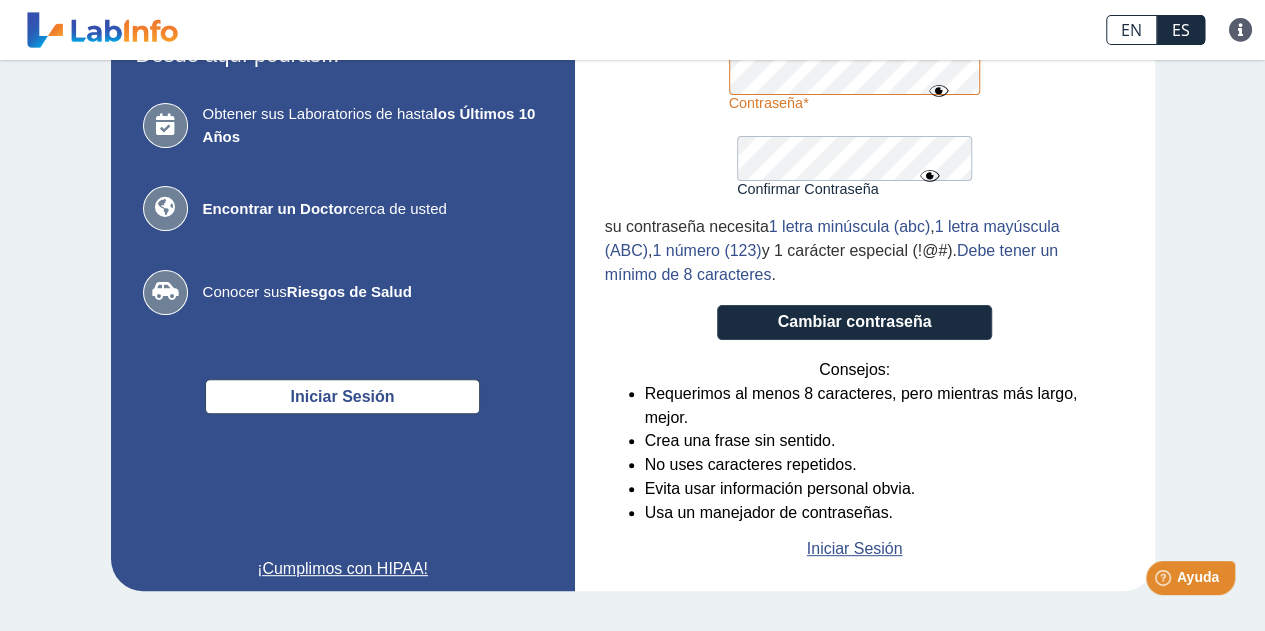 scroll, scrollTop: 0, scrollLeft: 0, axis: both 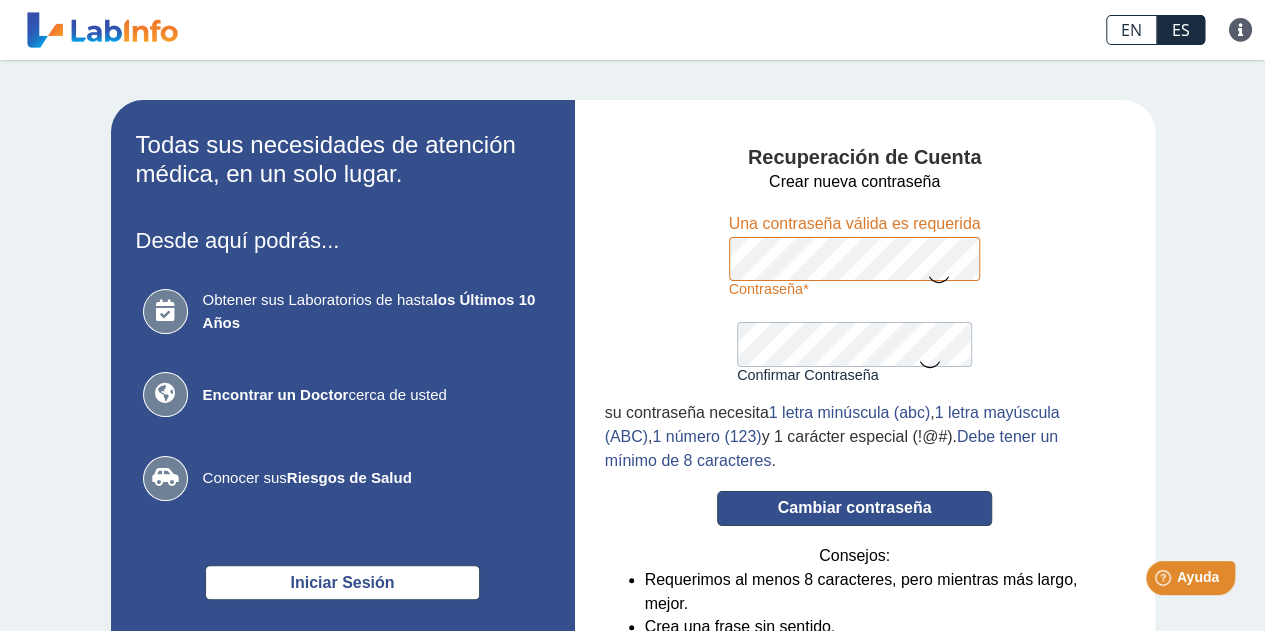type 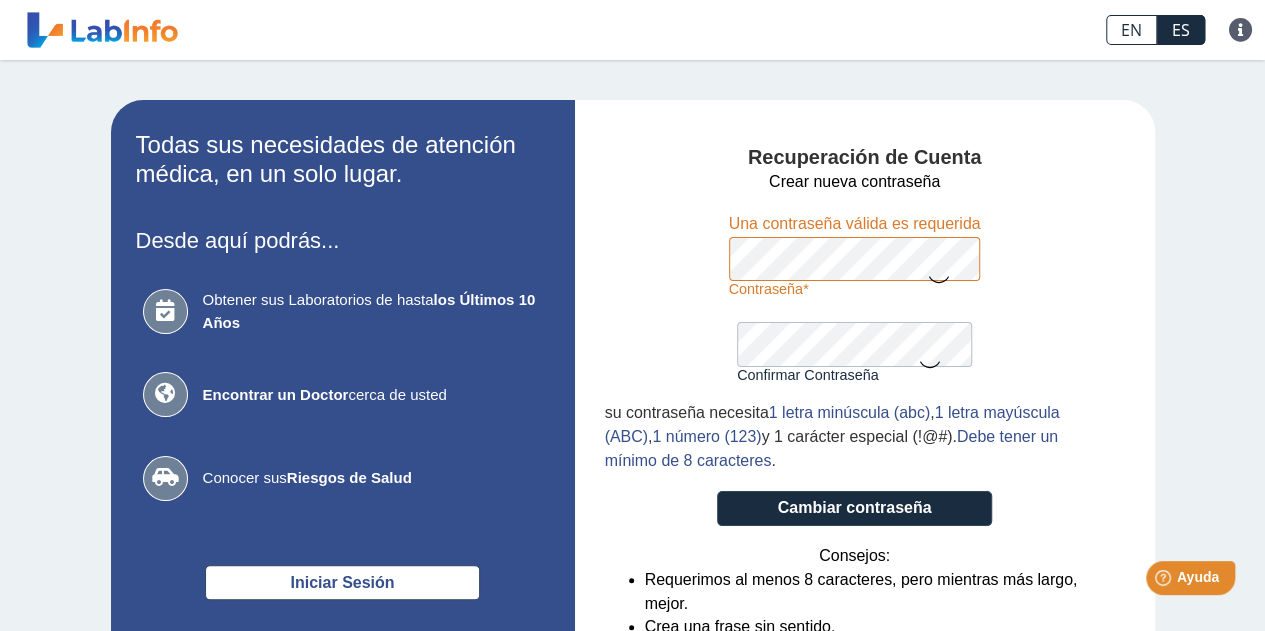 scroll, scrollTop: 189, scrollLeft: 0, axis: vertical 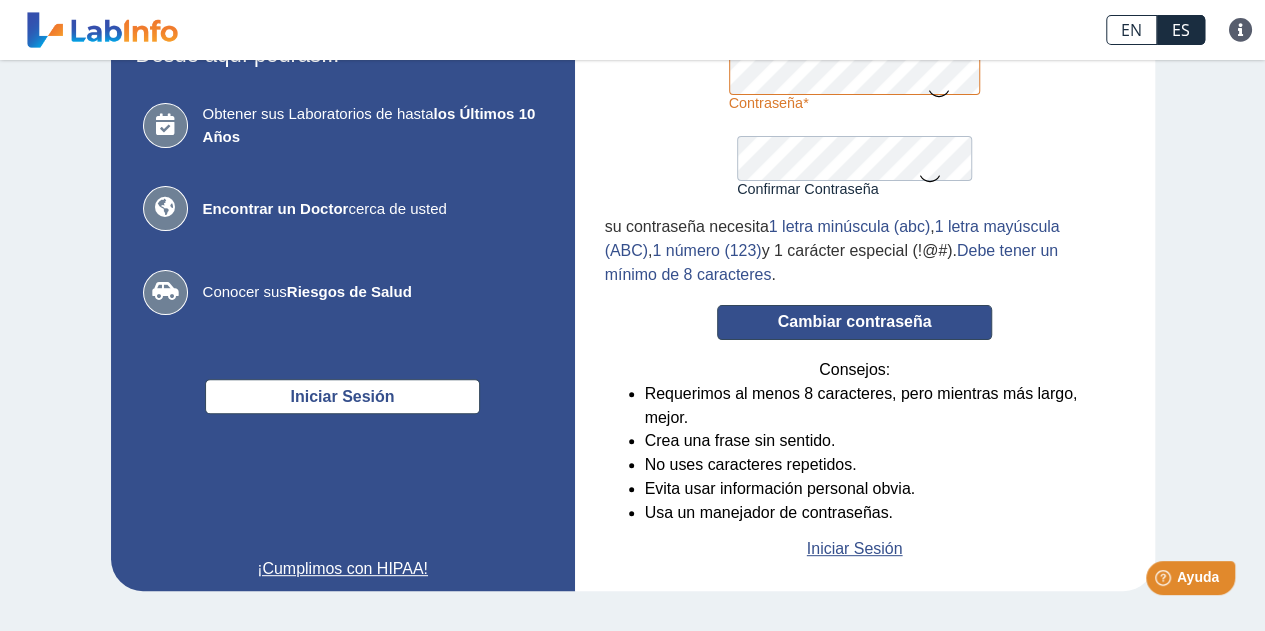 click on "Cambiar contraseña" 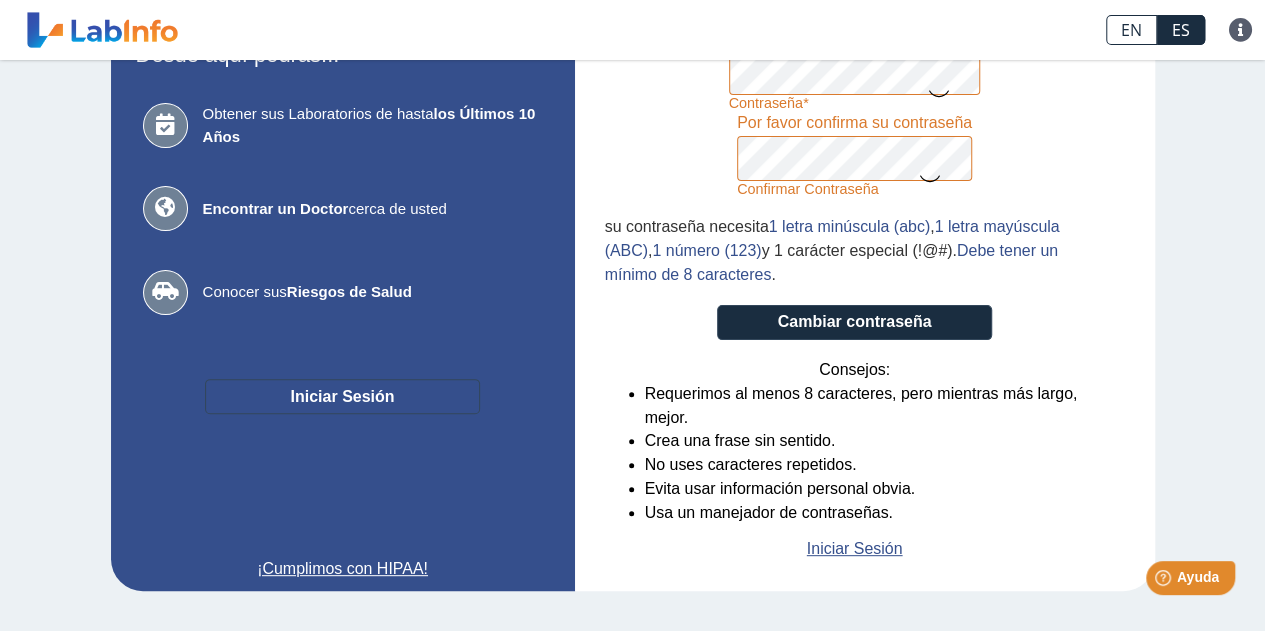 click on "Iniciar Sesión" 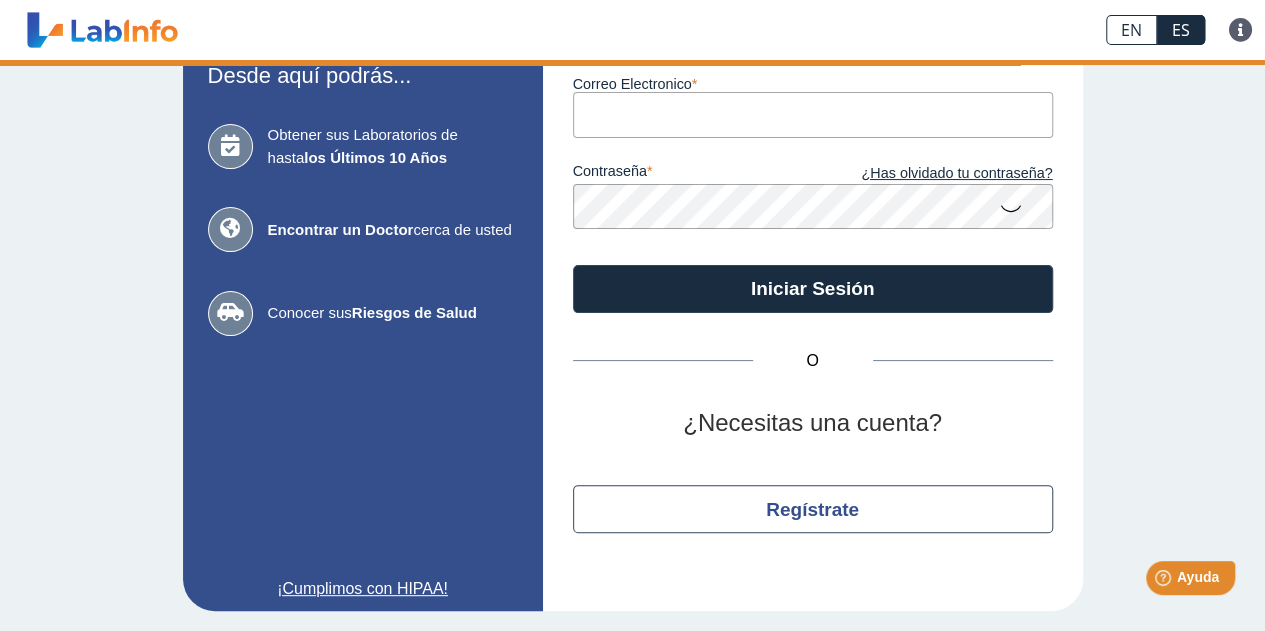scroll, scrollTop: 146, scrollLeft: 0, axis: vertical 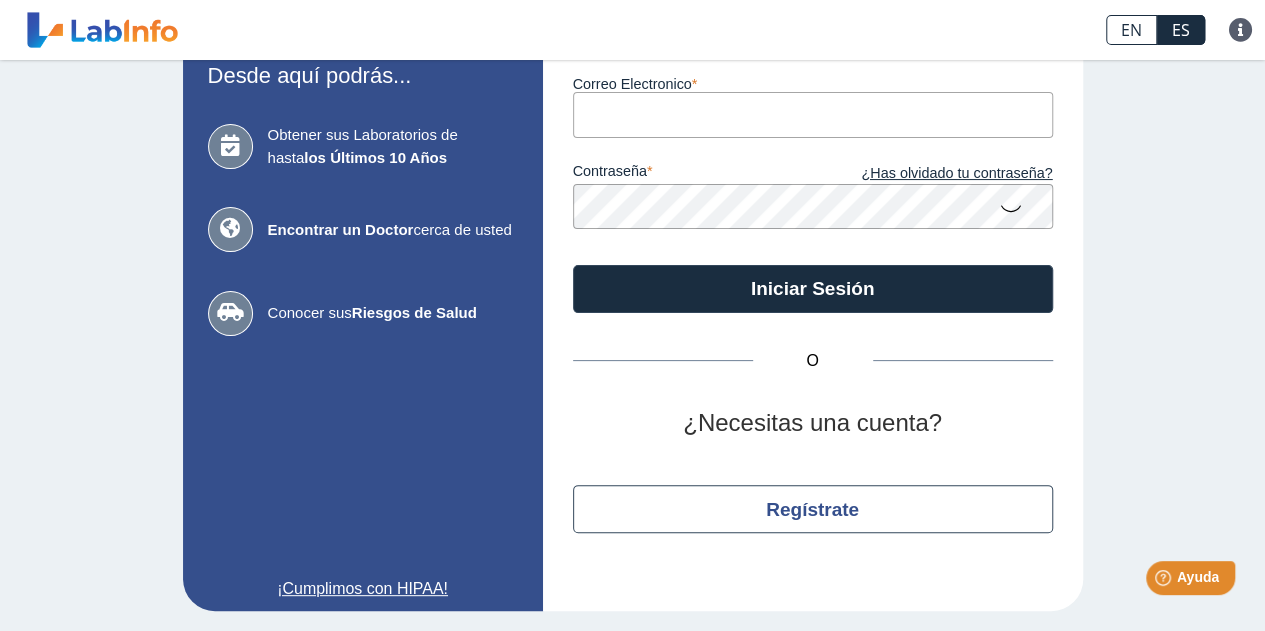 click on "Correo Electronico" at bounding box center (813, 114) 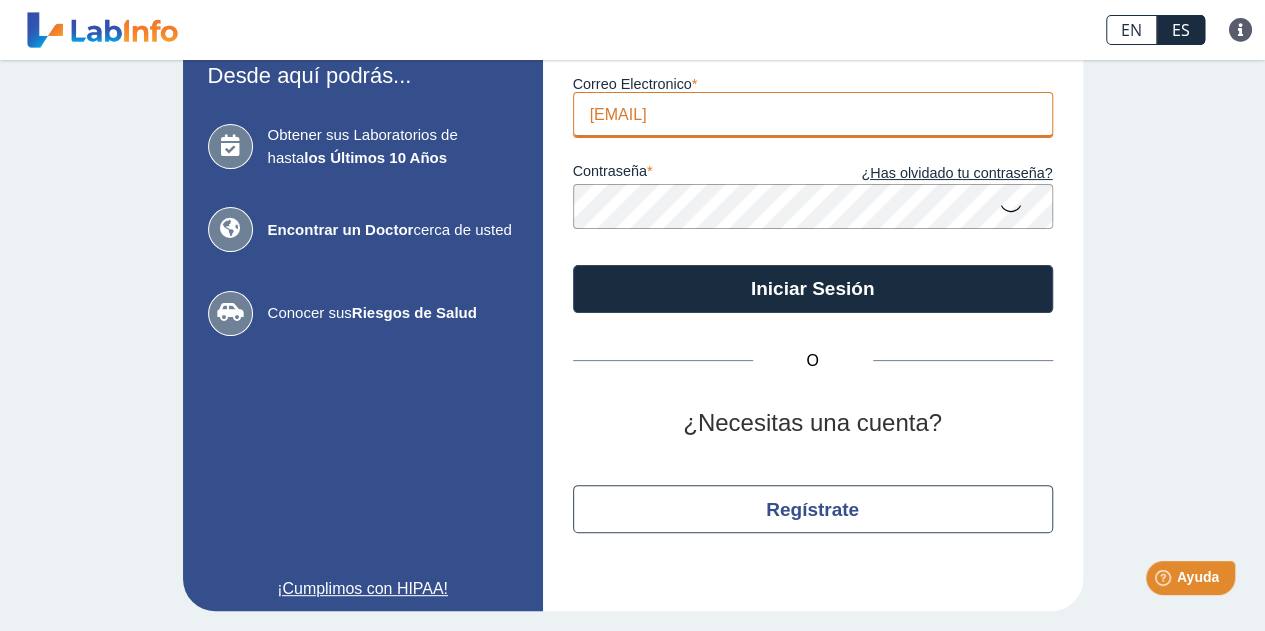 click on "[NAME]" at bounding box center [813, 114] 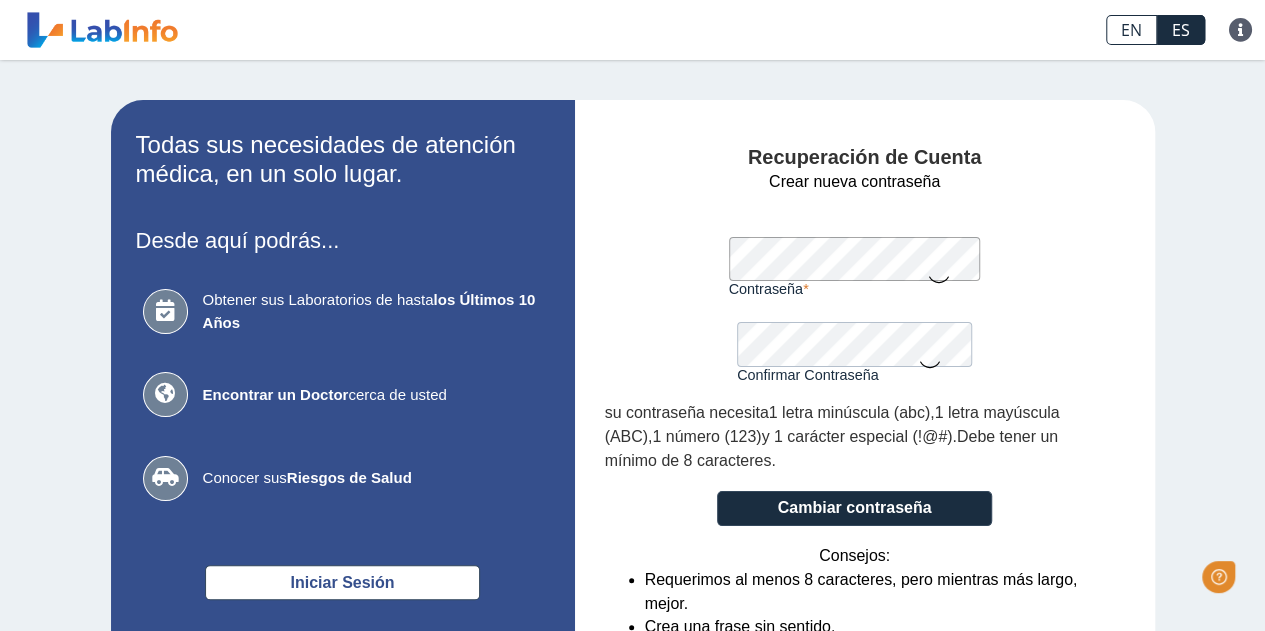 scroll, scrollTop: 0, scrollLeft: 0, axis: both 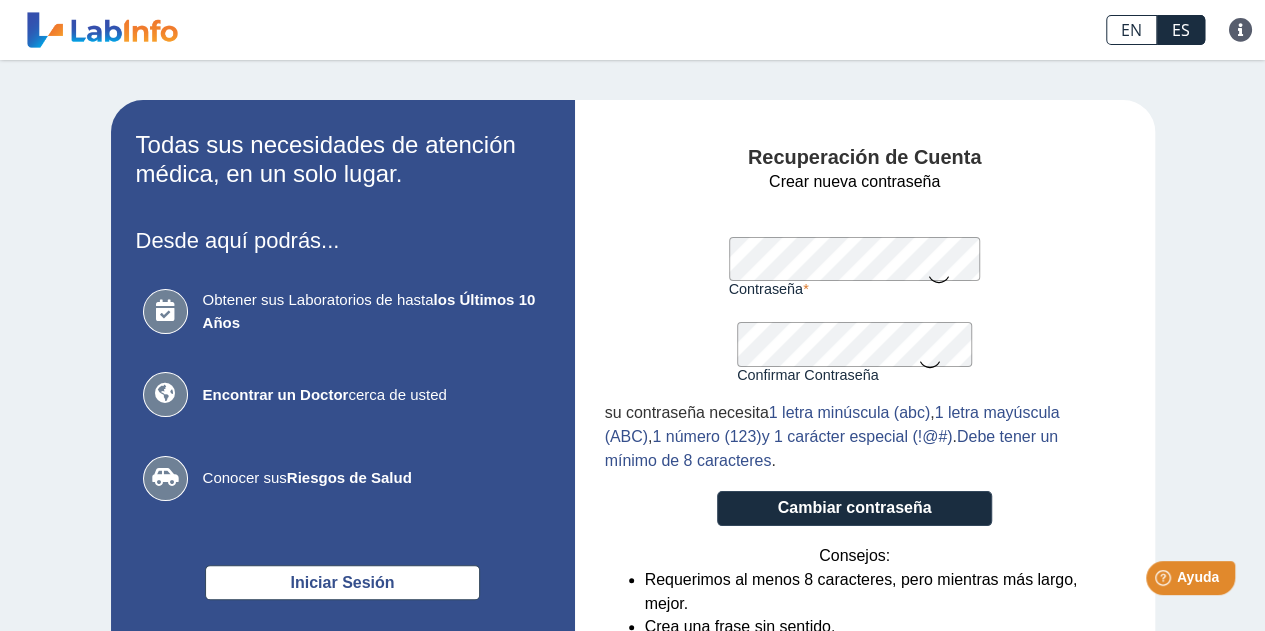 click 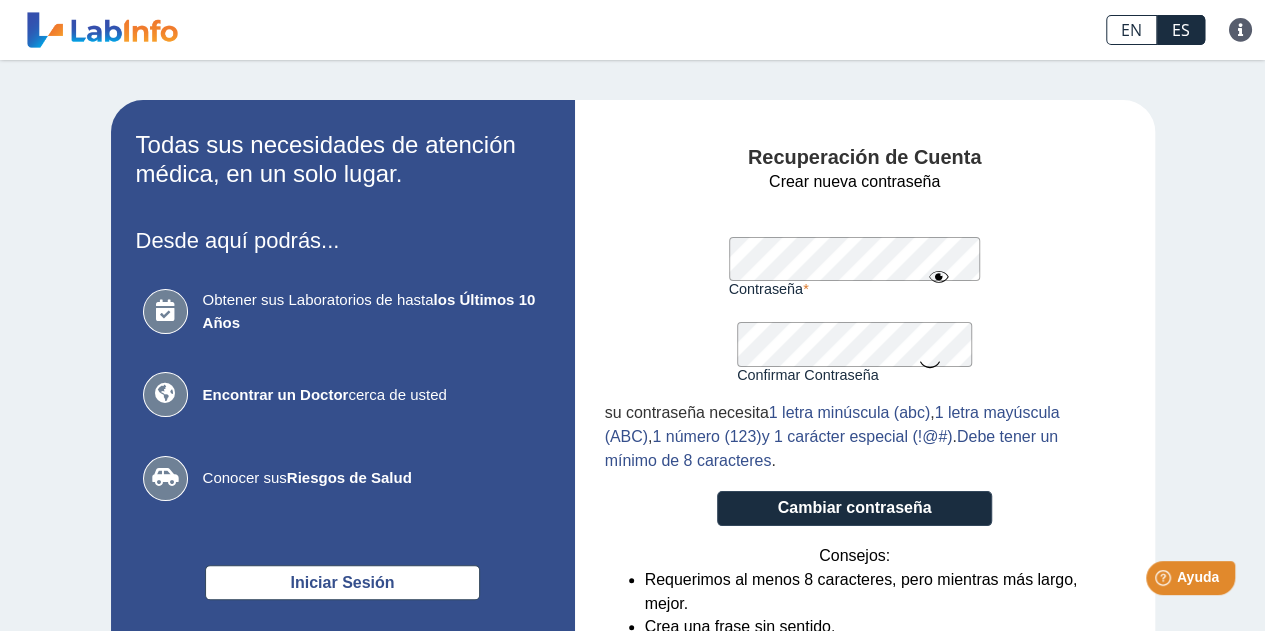 click on "Confirmar Contraseña" 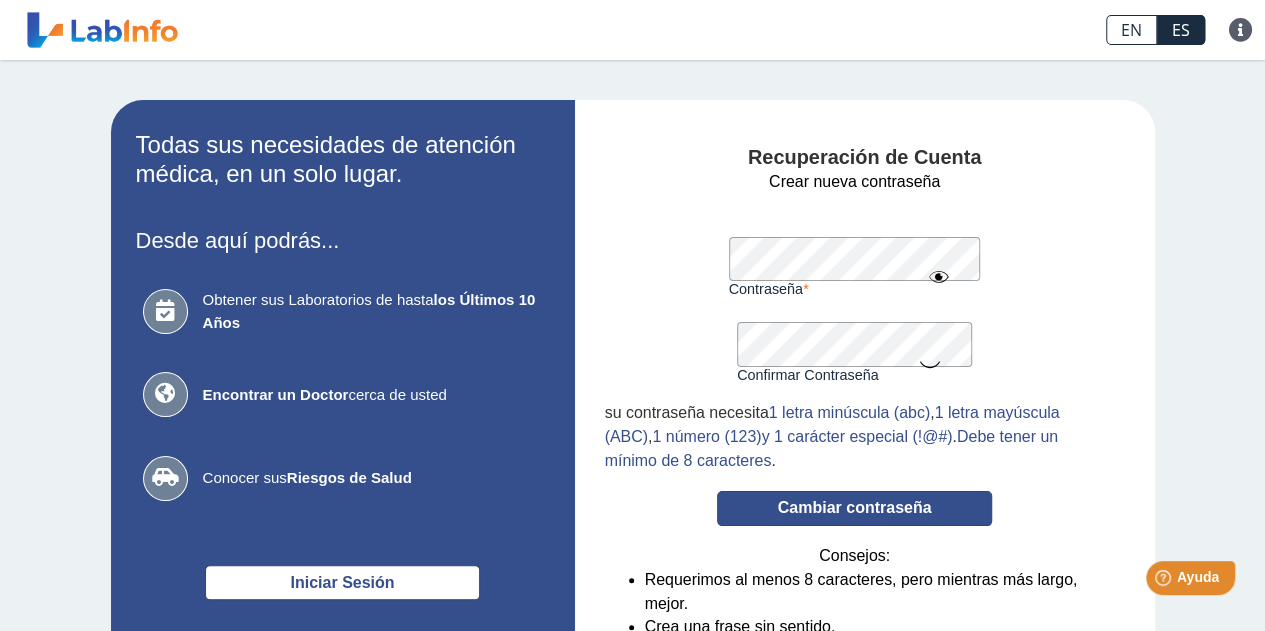 click on "Cambiar contraseña" 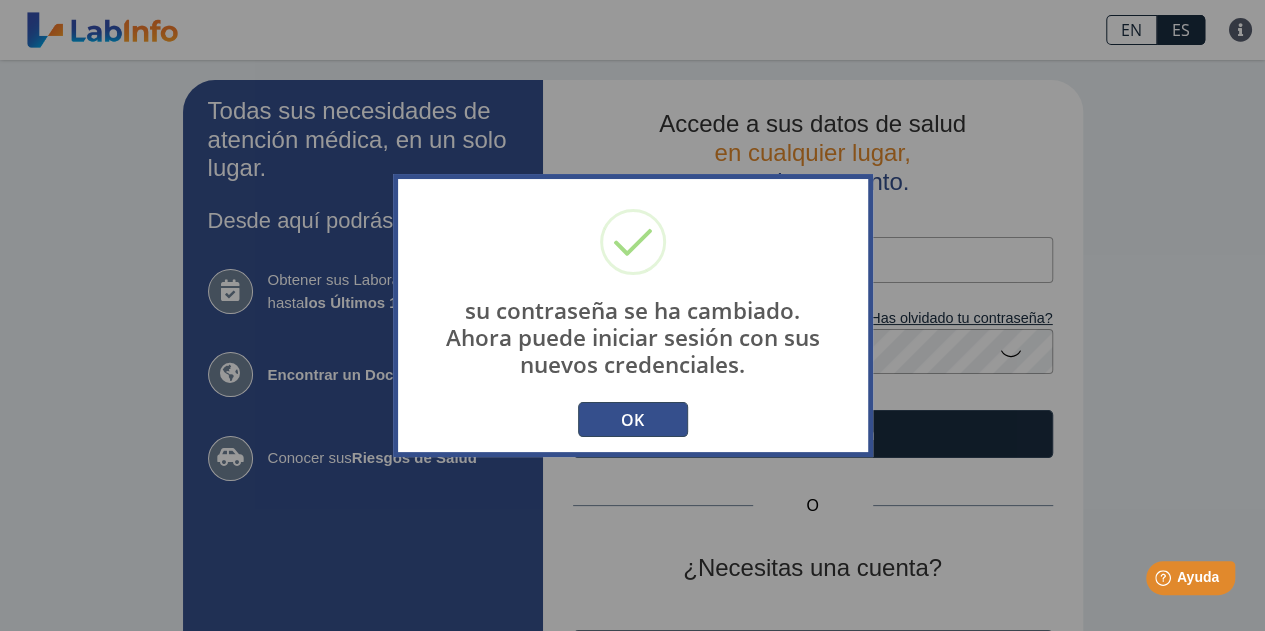 click on "OK" at bounding box center (633, 419) 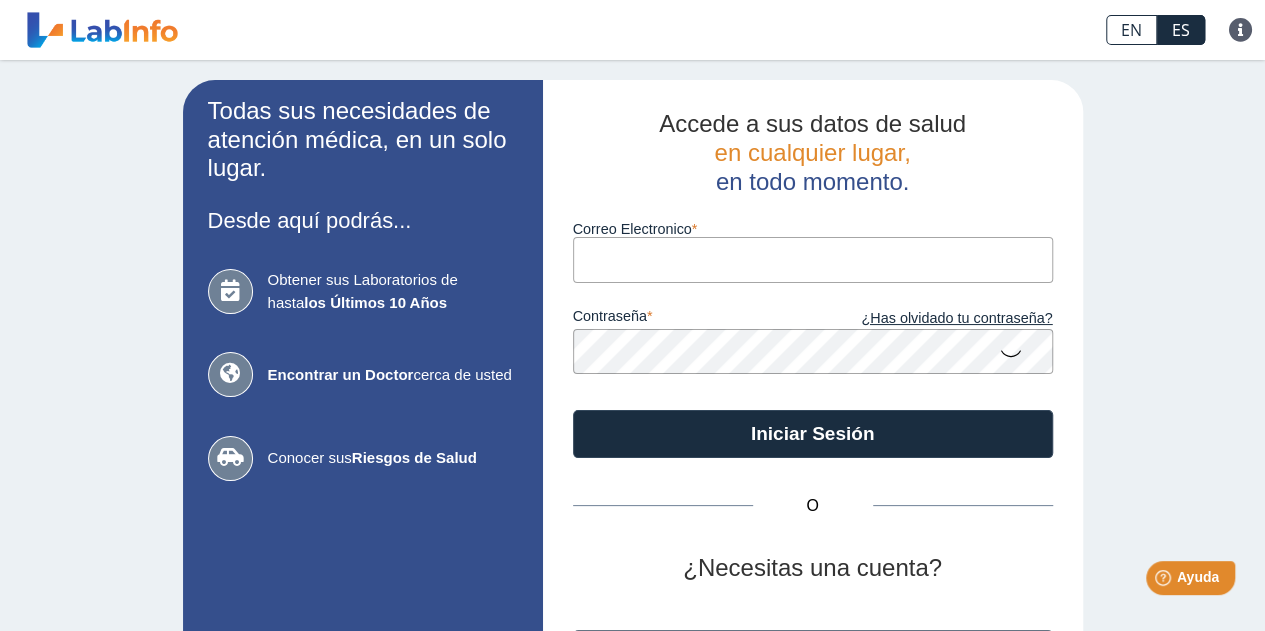 click on "Correo Electronico" at bounding box center (813, 259) 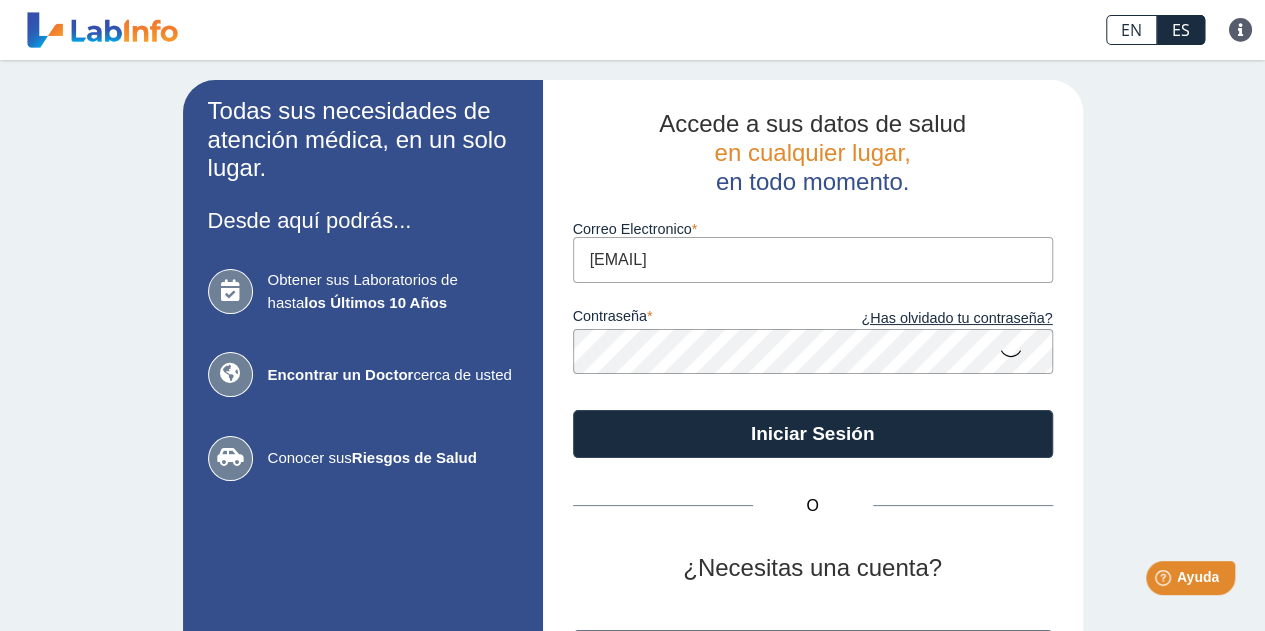 type on "rosakarla40@gmail.com" 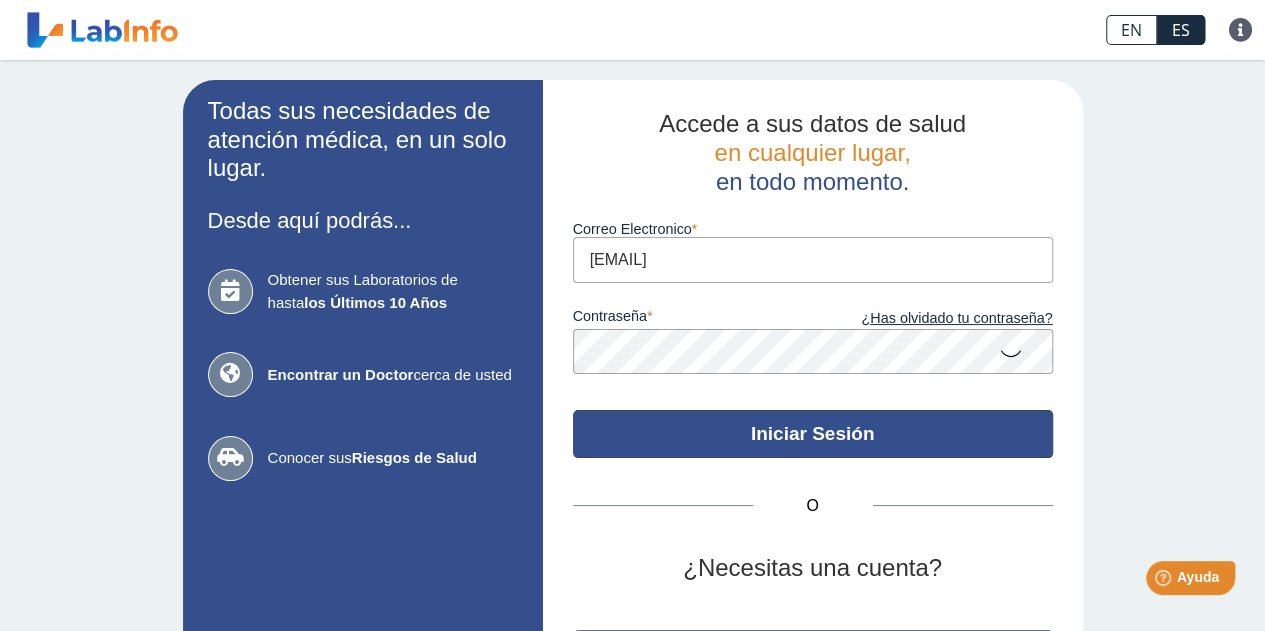 click on "Iniciar Sesión" 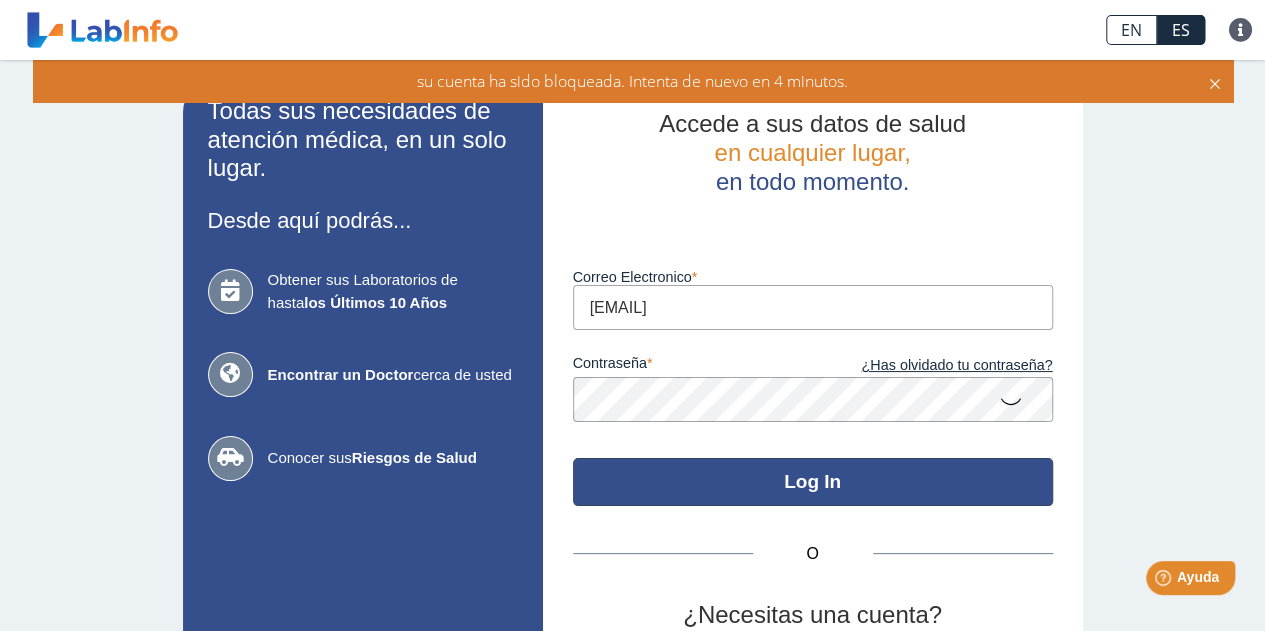 click on "Log In" 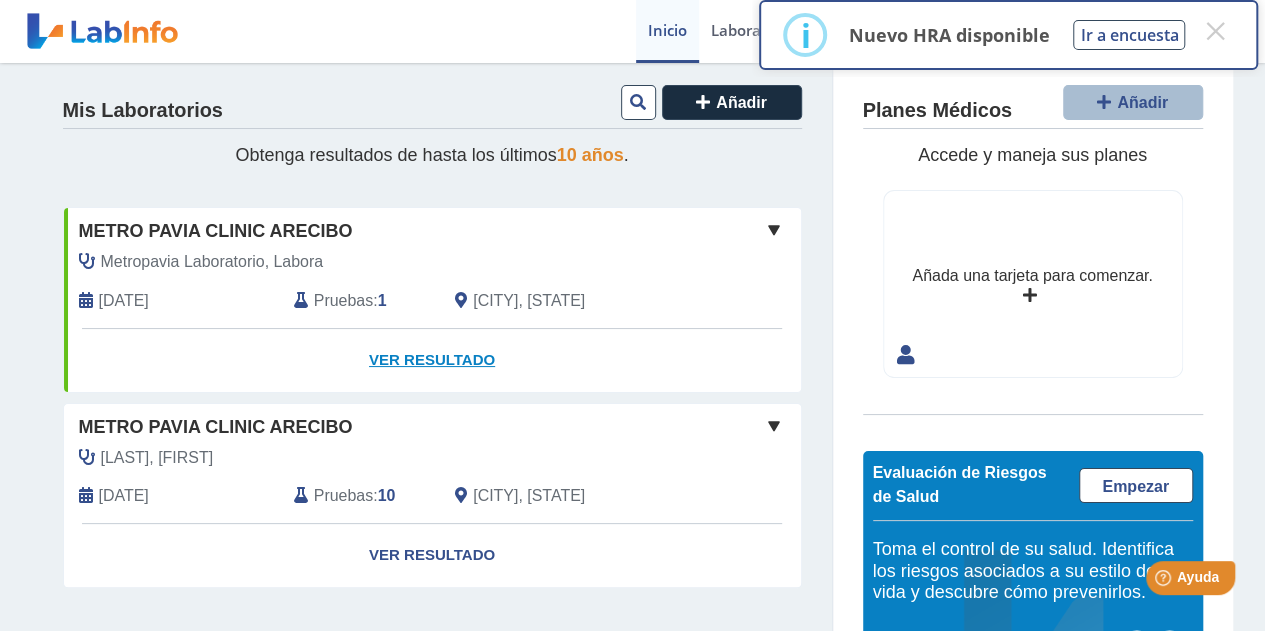scroll, scrollTop: 3, scrollLeft: 0, axis: vertical 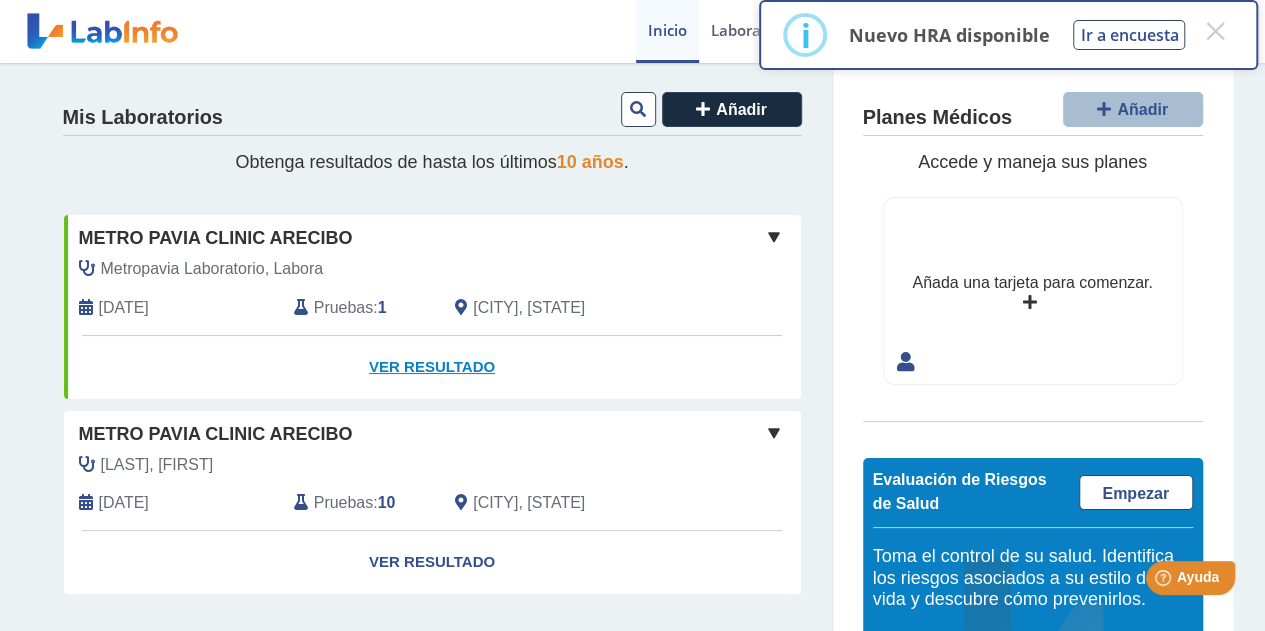 click on "Ver Resultado" 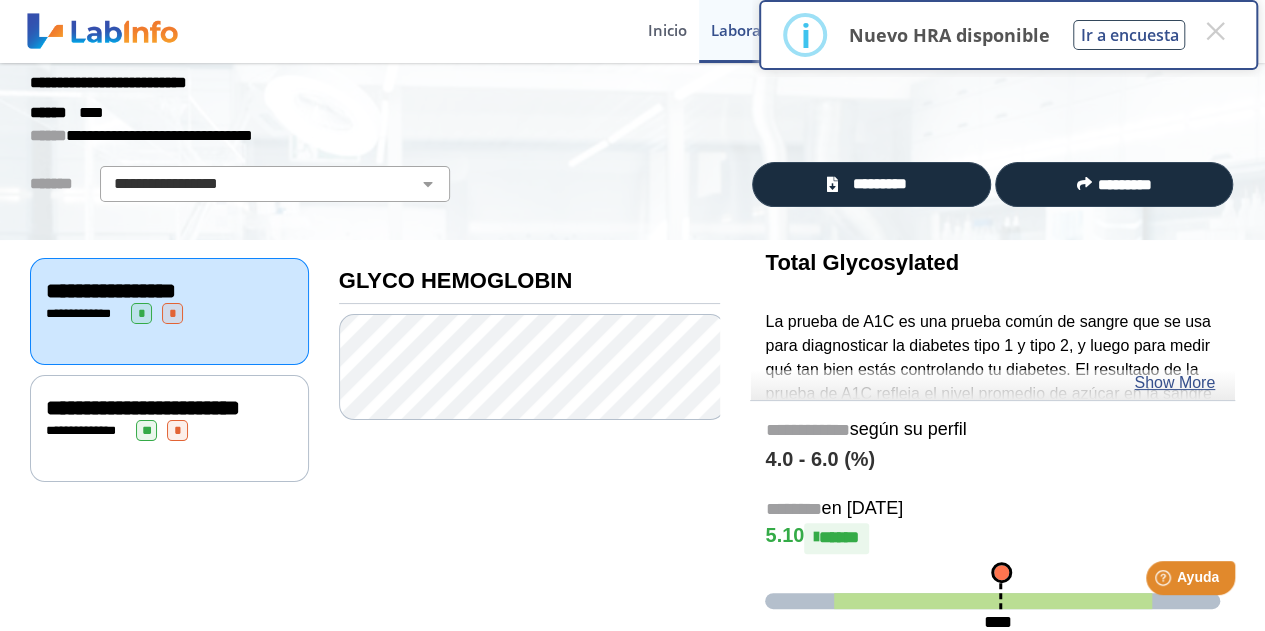 scroll, scrollTop: 52, scrollLeft: 0, axis: vertical 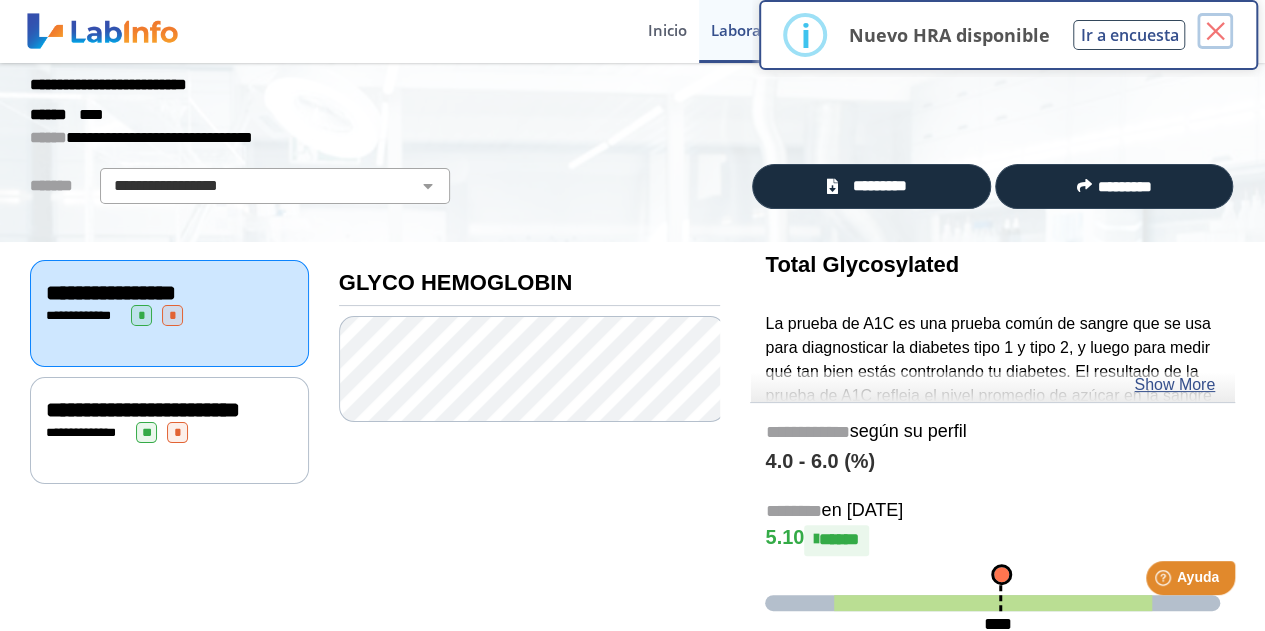 click on "×" at bounding box center [1215, 31] 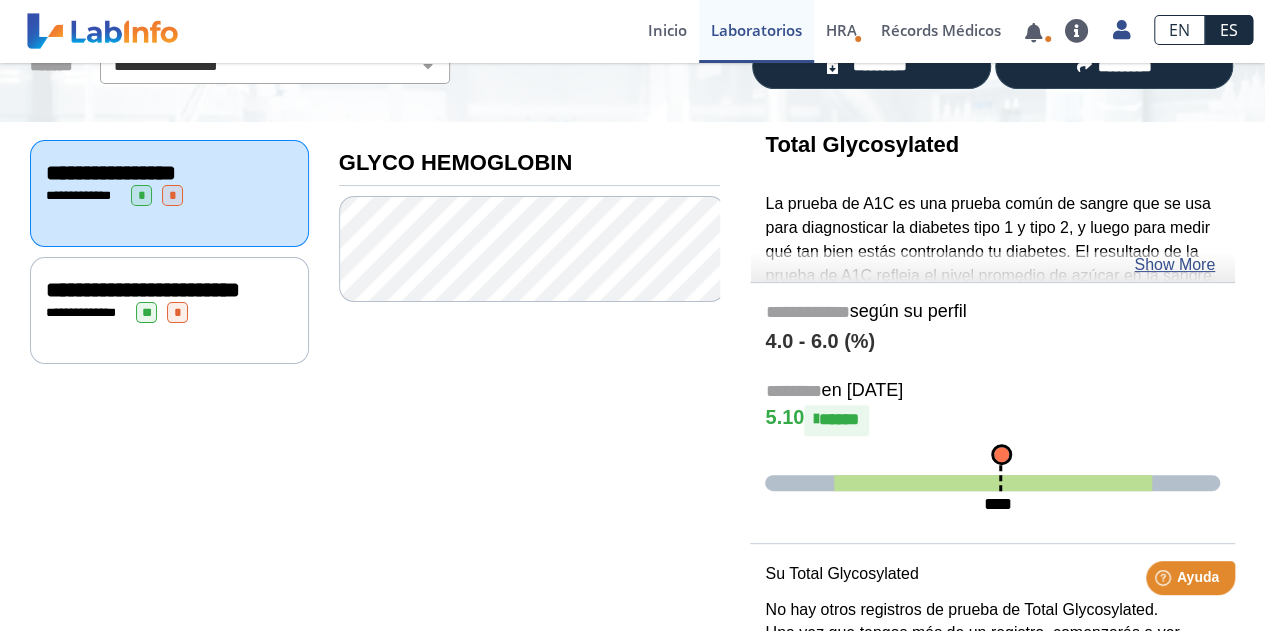 scroll, scrollTop: 172, scrollLeft: 0, axis: vertical 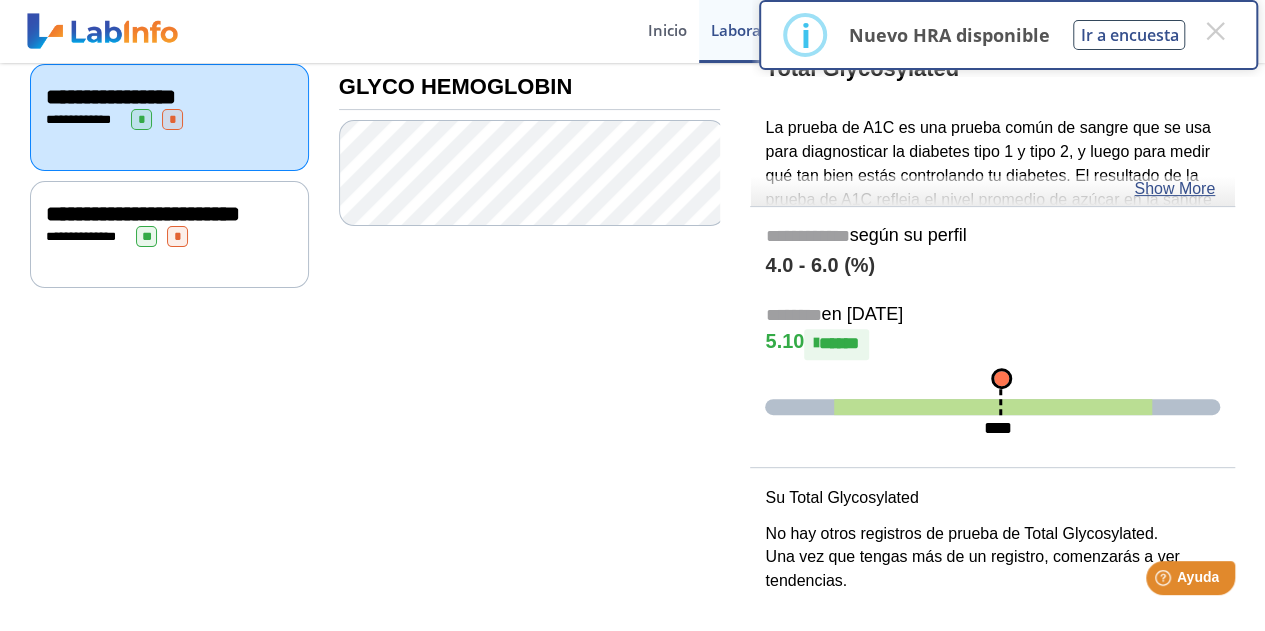 click on "**********" 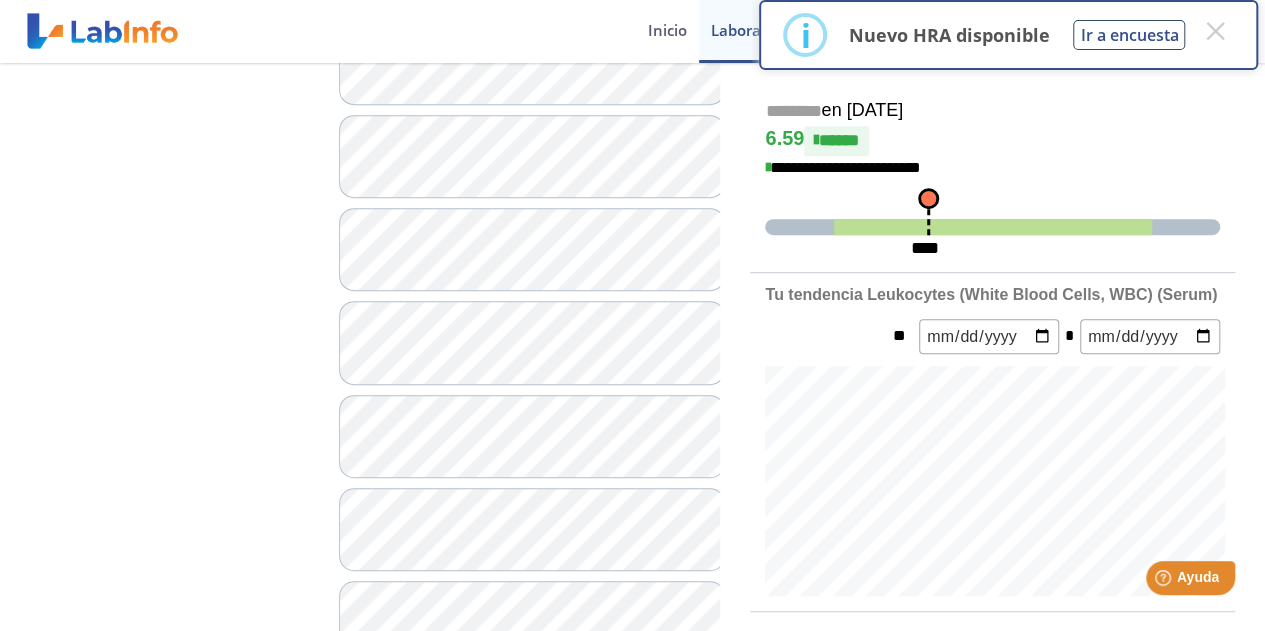 scroll, scrollTop: 0, scrollLeft: 0, axis: both 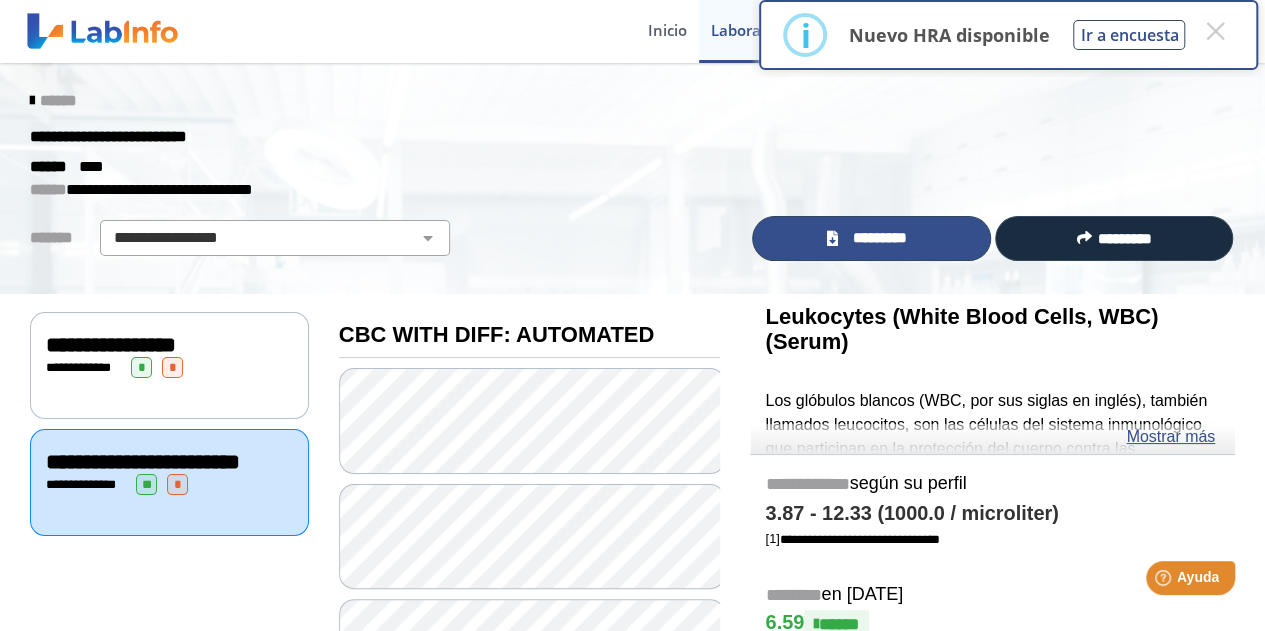 click on "*********" 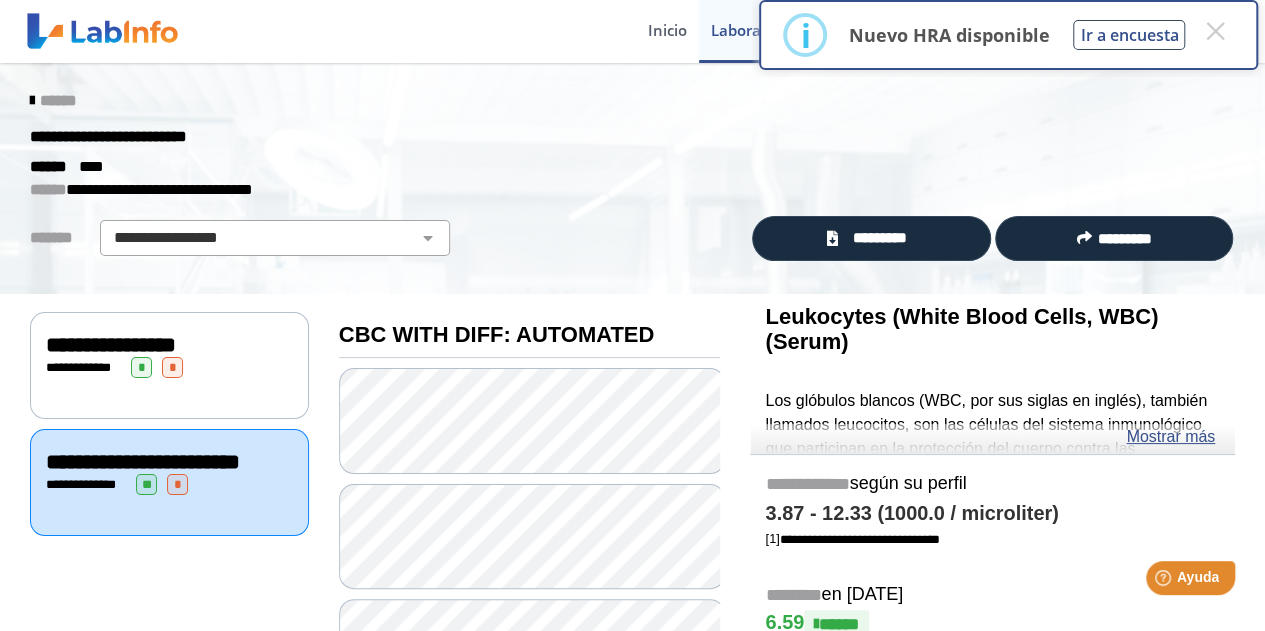 click on "**********" 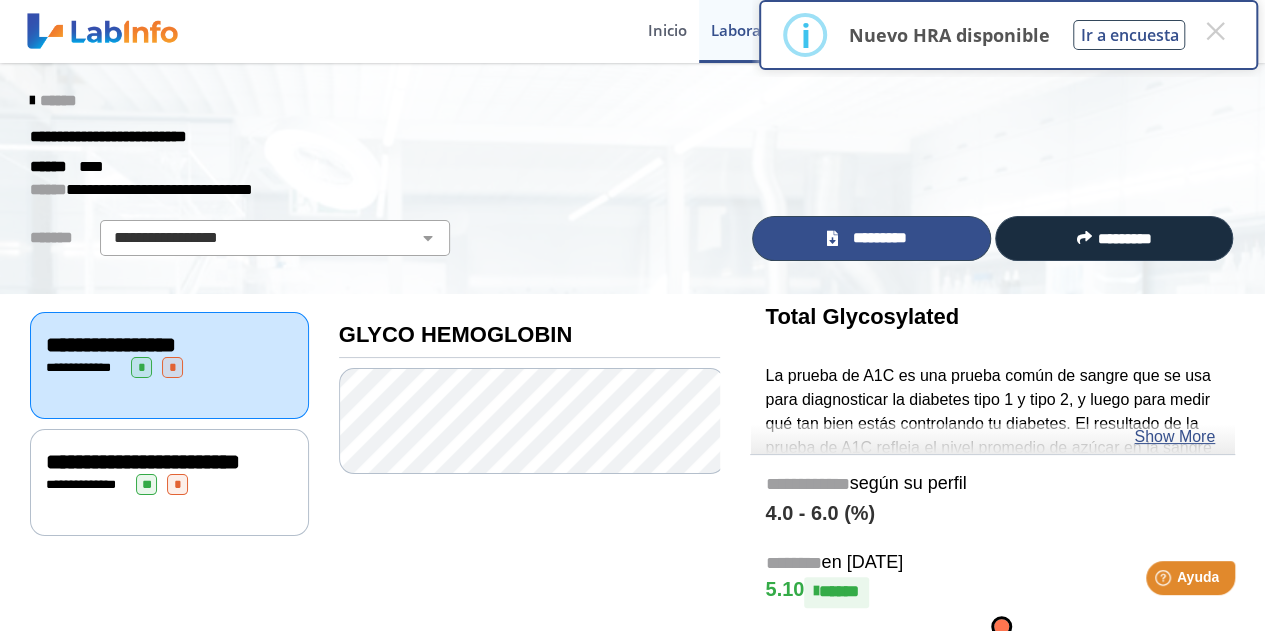 click on "*********" 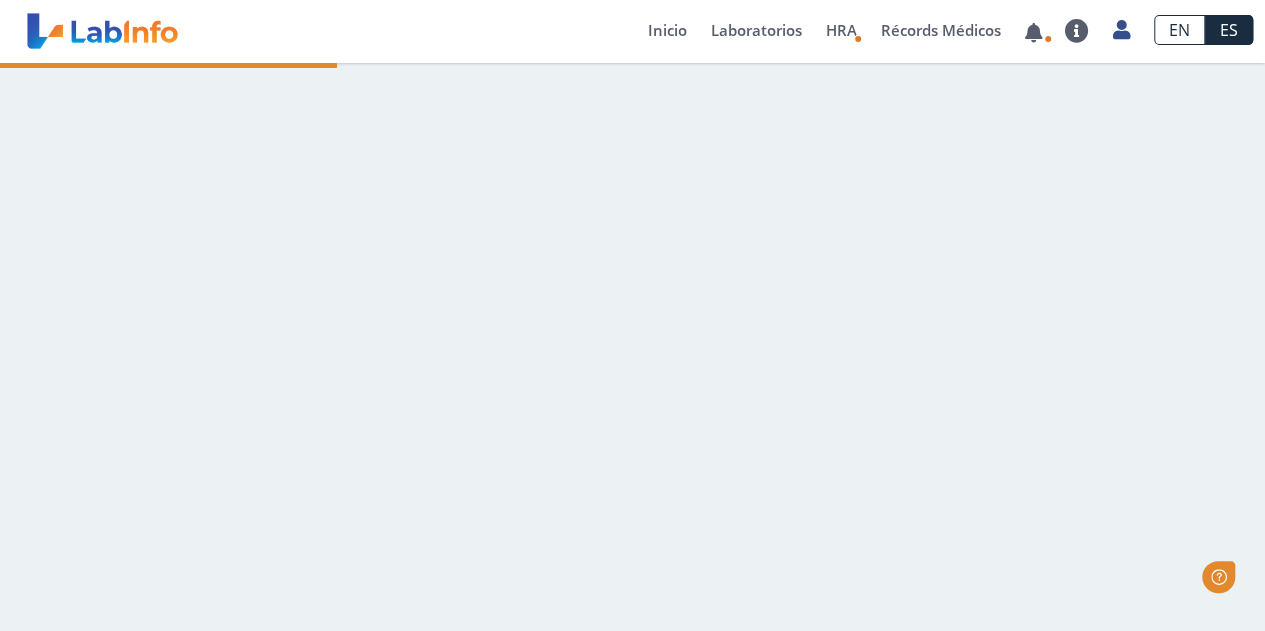 scroll, scrollTop: 0, scrollLeft: 0, axis: both 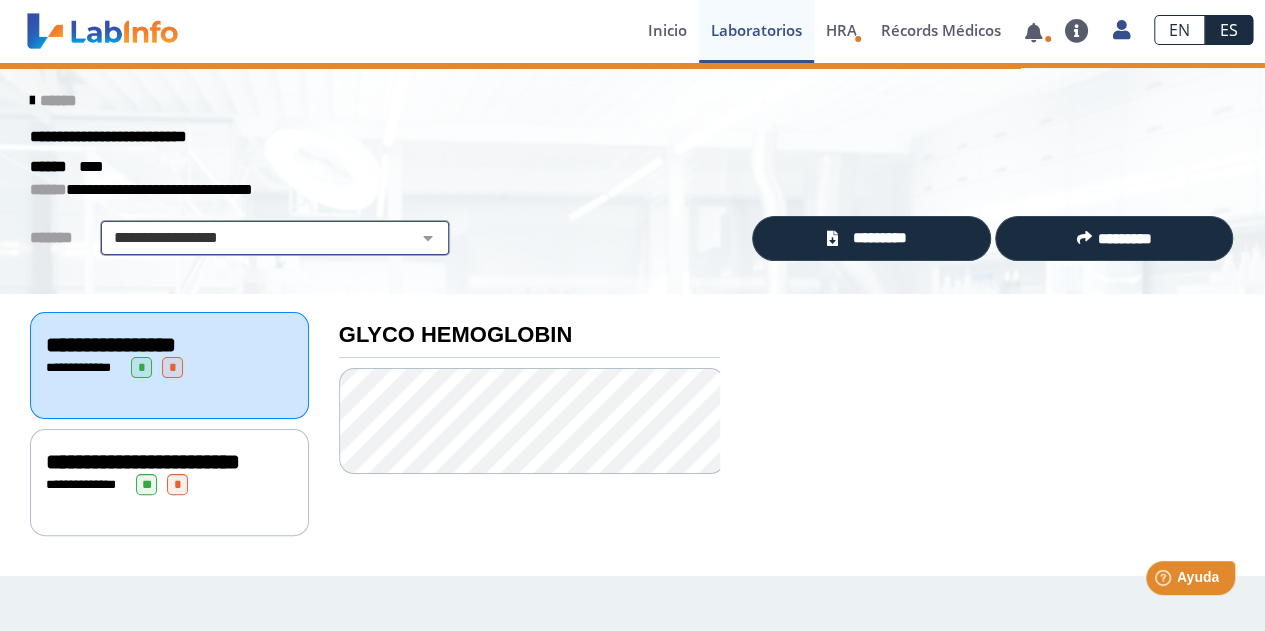 click on "**********" 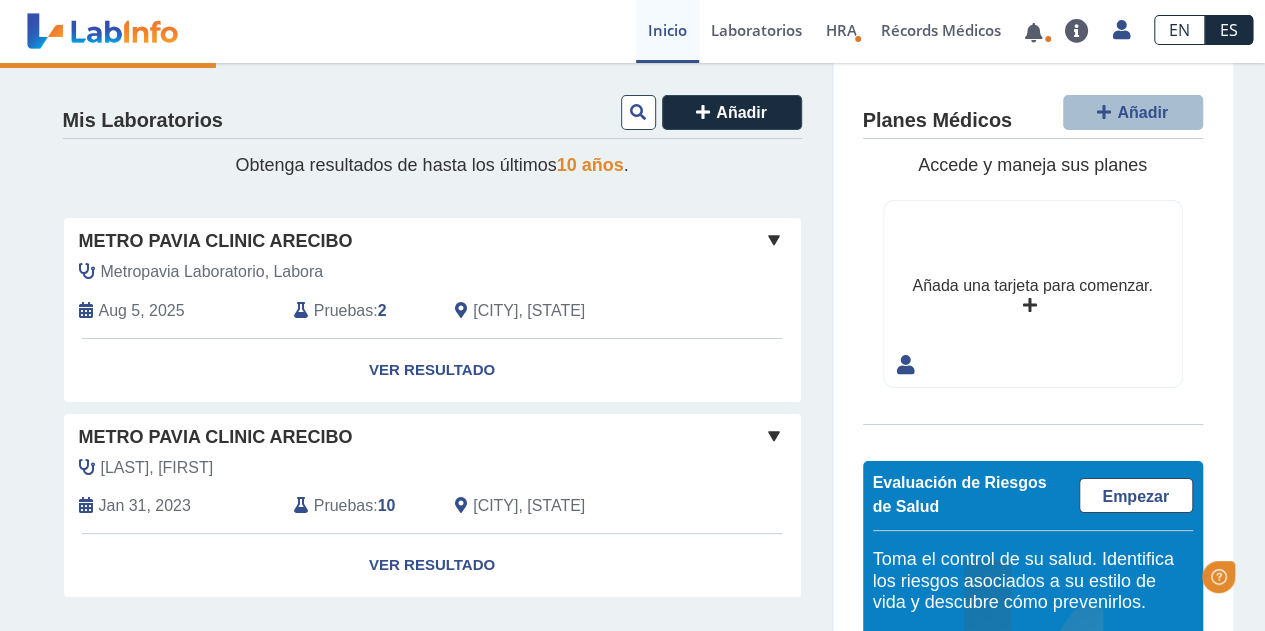scroll, scrollTop: 0, scrollLeft: 0, axis: both 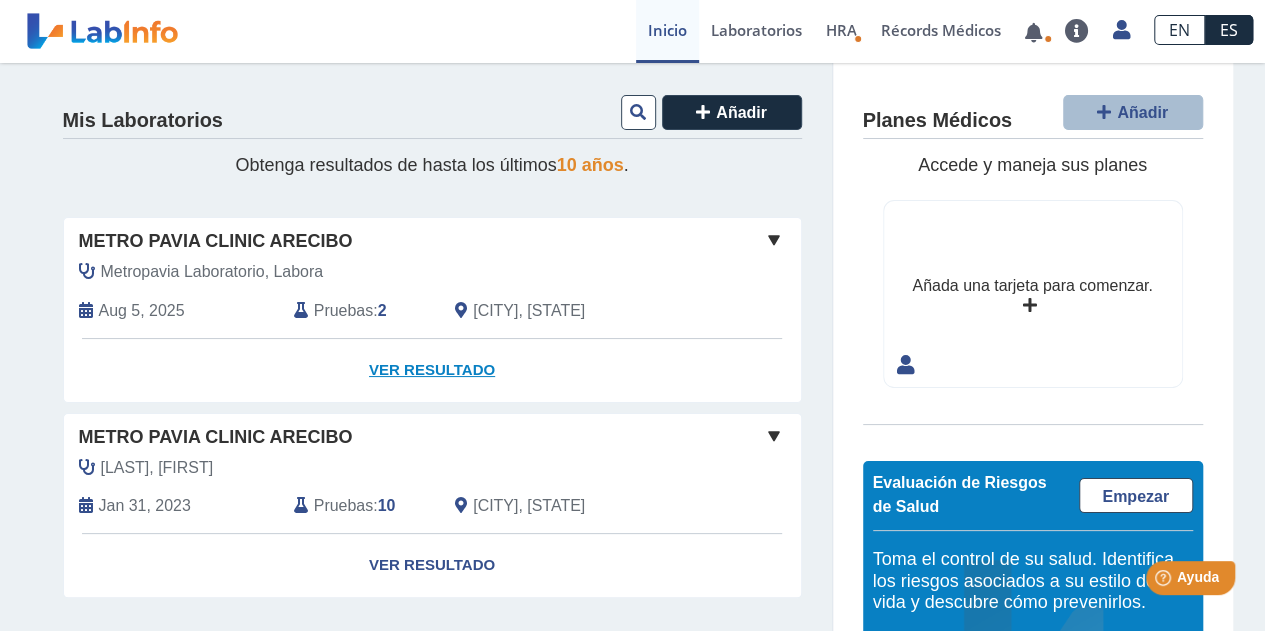 click on "Ver Resultado" 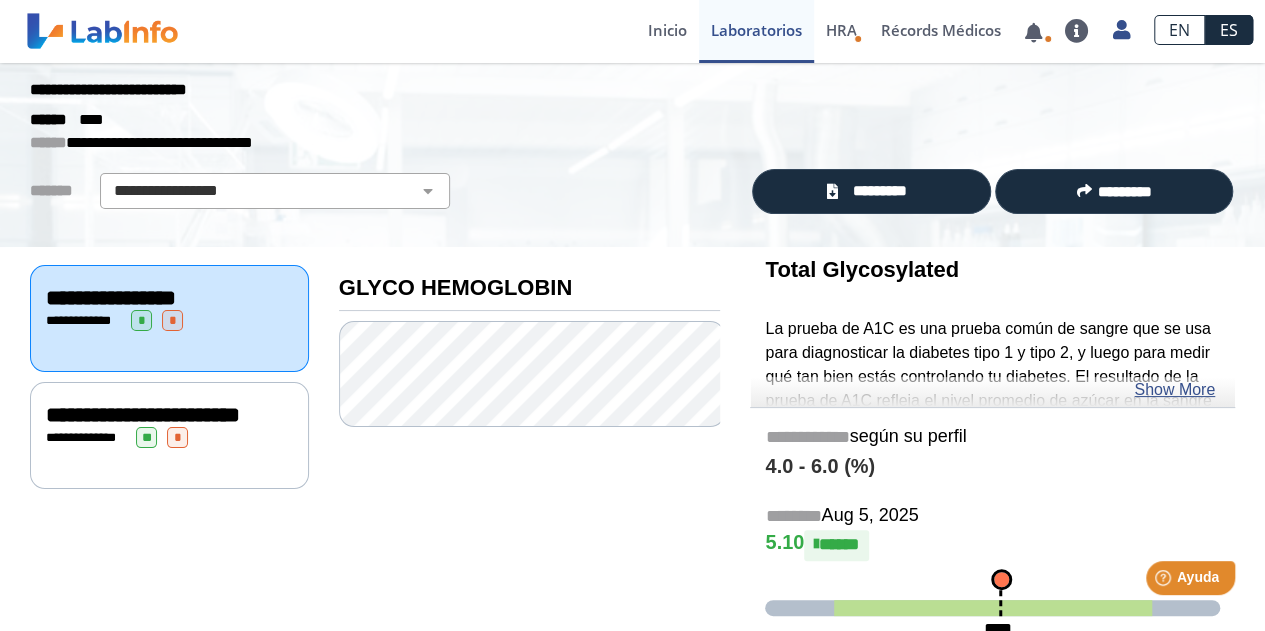 scroll, scrollTop: 46, scrollLeft: 0, axis: vertical 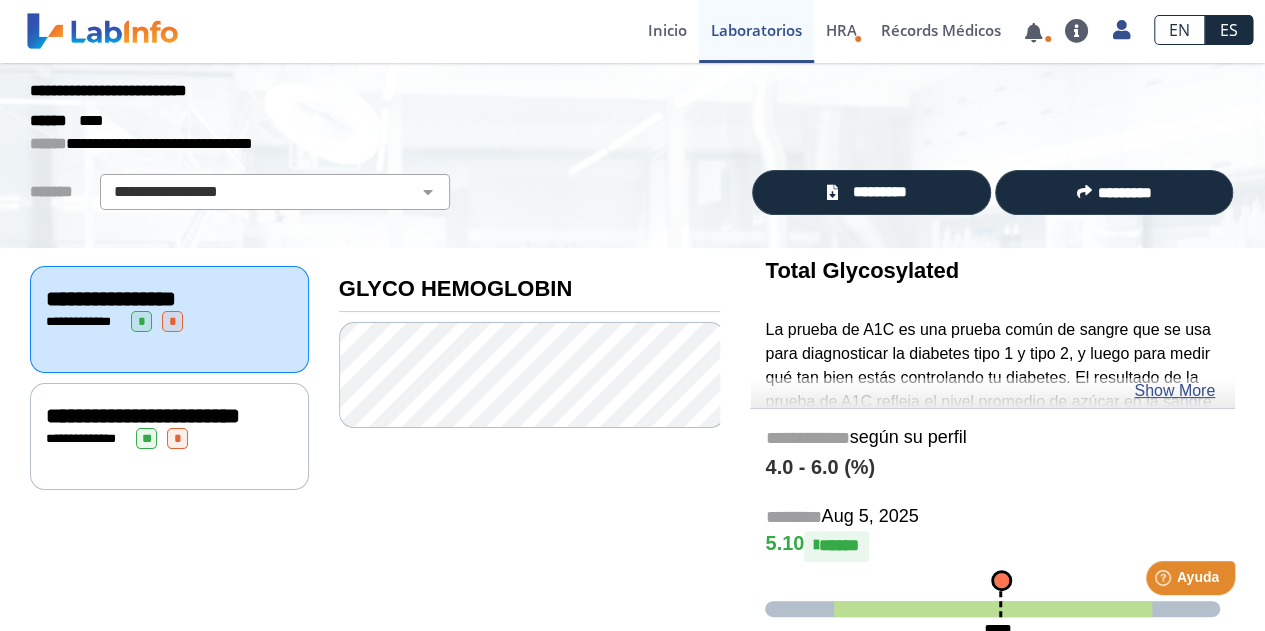 click on "**********" 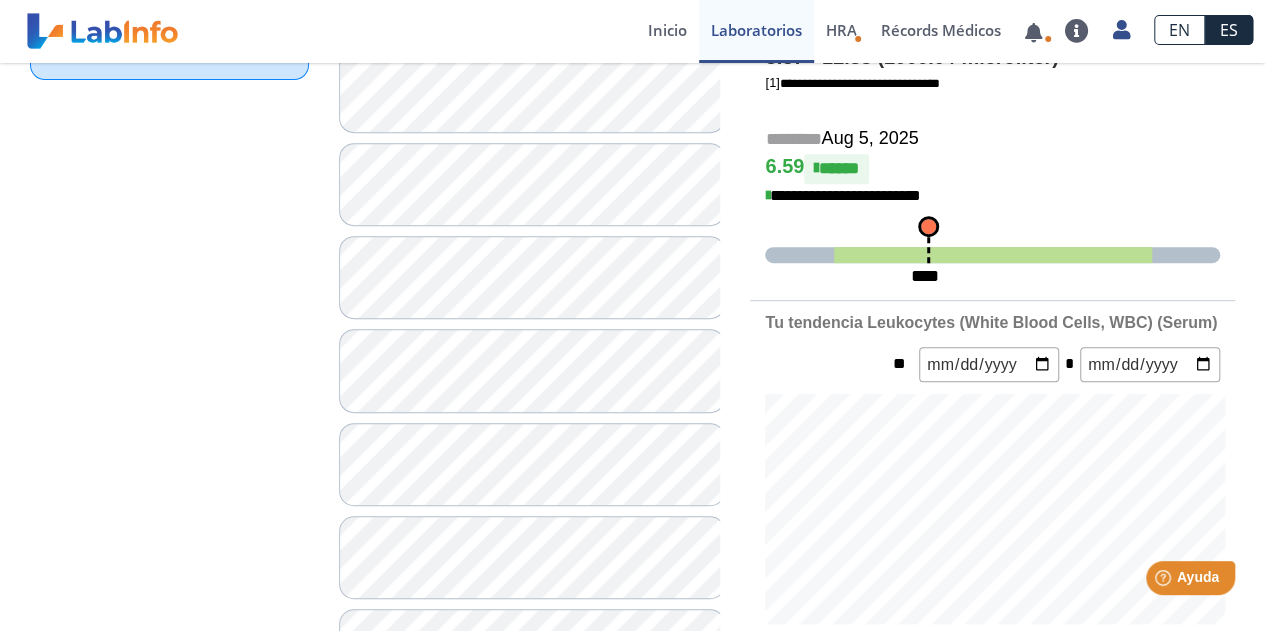 scroll, scrollTop: 0, scrollLeft: 0, axis: both 